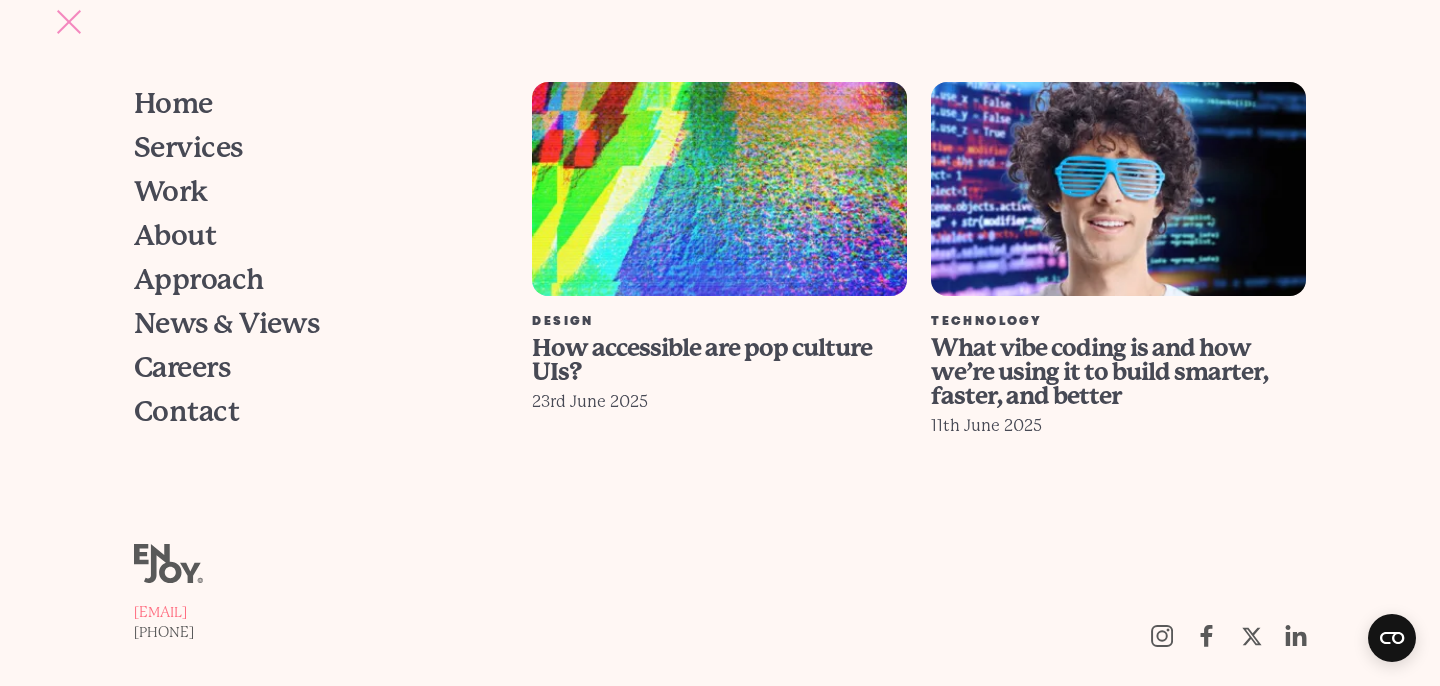 scroll, scrollTop: 0, scrollLeft: 0, axis: both 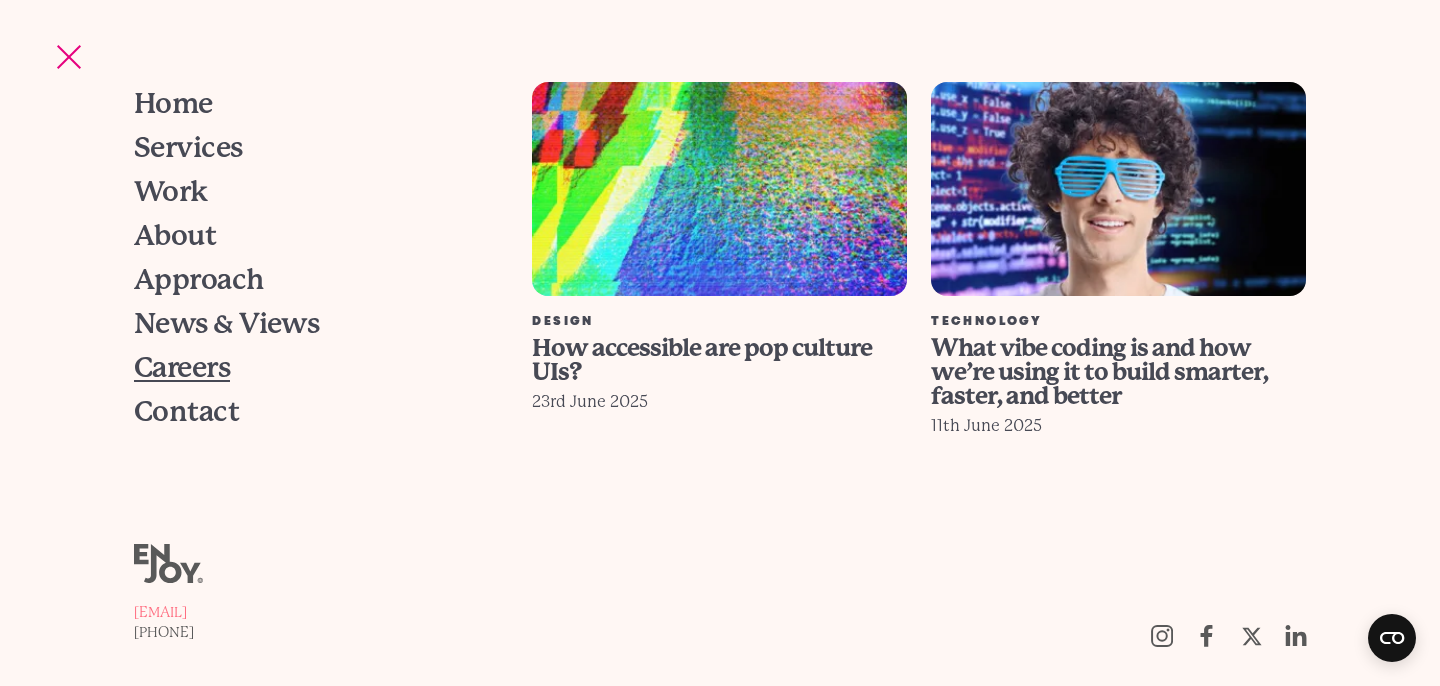 click on "Careers" at bounding box center [182, 368] 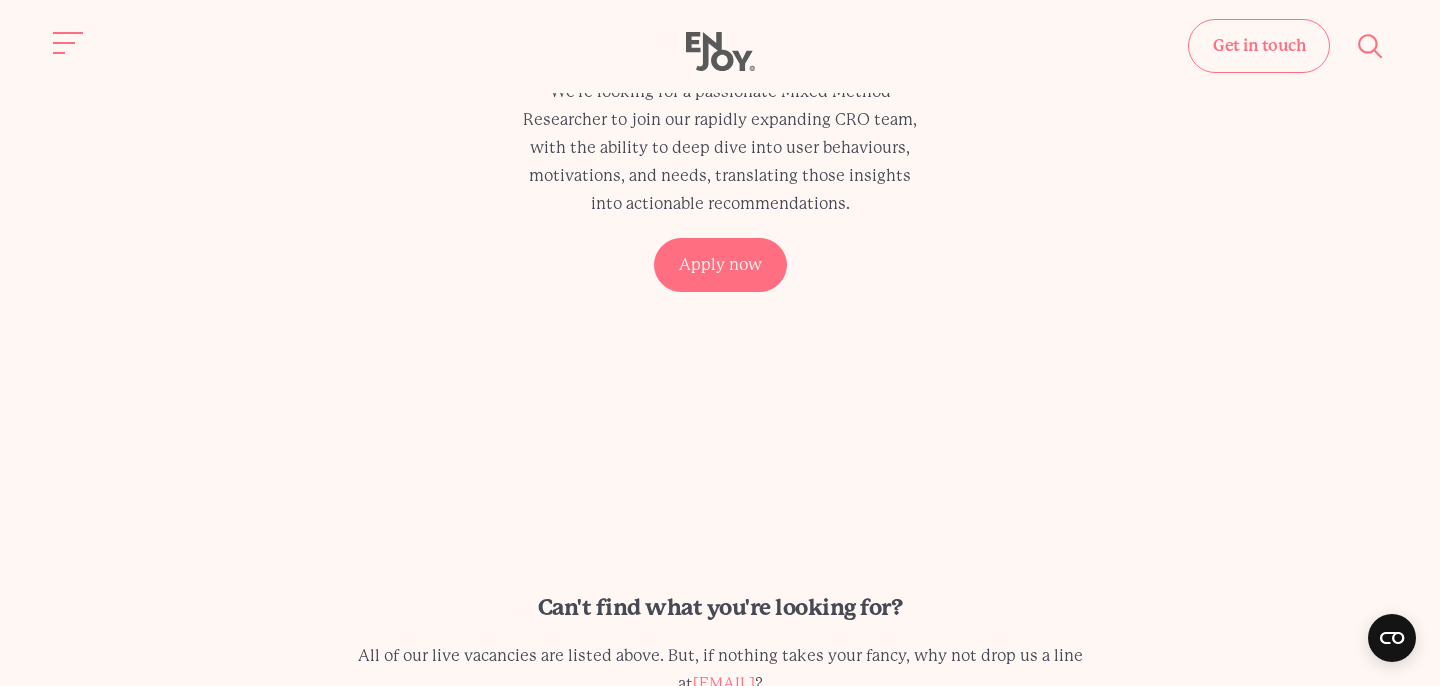 scroll, scrollTop: 965, scrollLeft: 0, axis: vertical 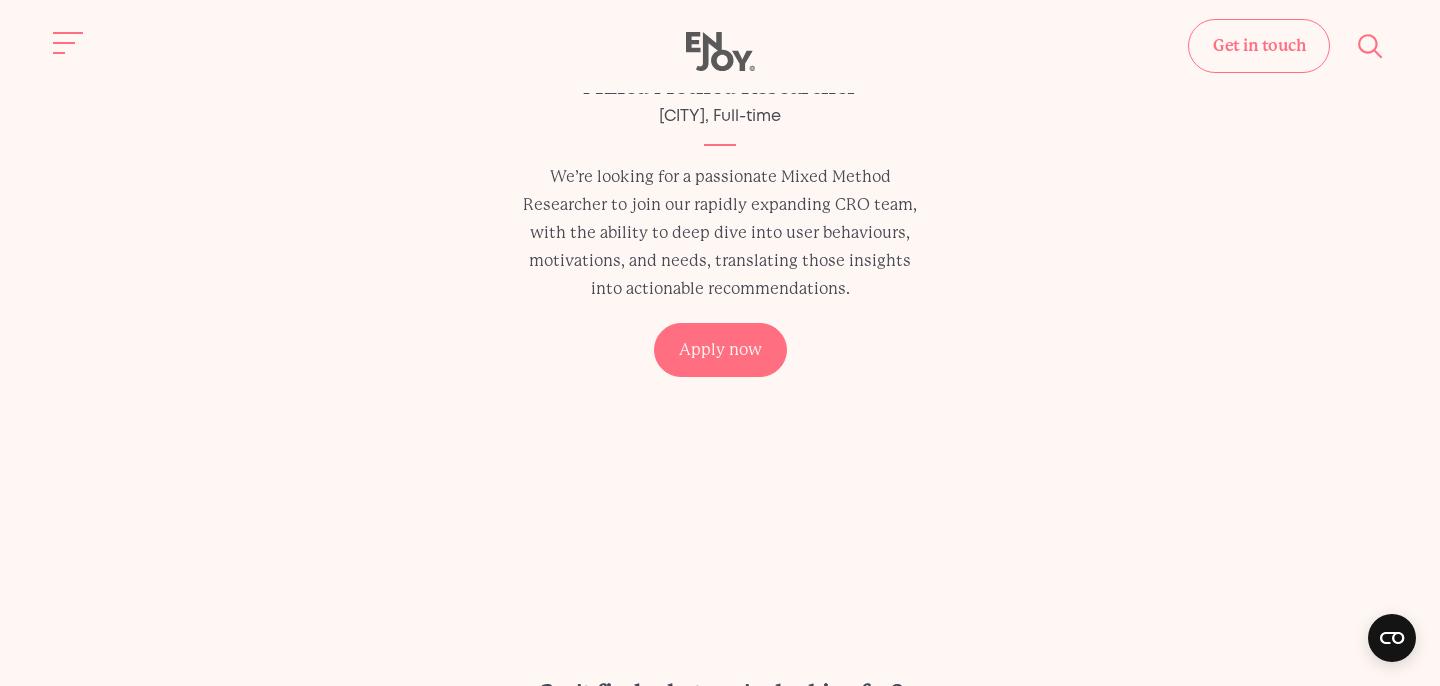 click on "We’re looking for a passionate Mixed Method Researcher to join our rapidly expanding CRO team, with the ability to deep dive into user behaviours, motivations, and needs, translating those insights into actionable recommendations." at bounding box center (720, 233) 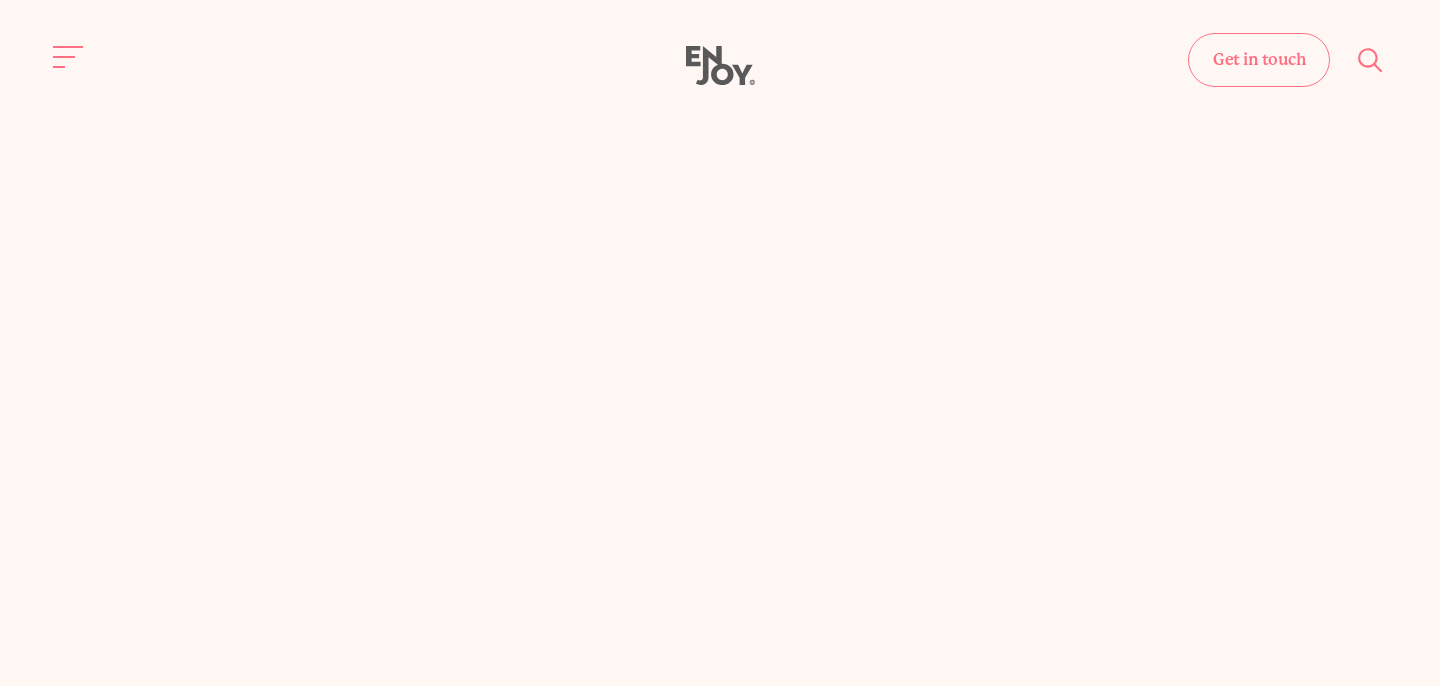 scroll, scrollTop: 0, scrollLeft: 0, axis: both 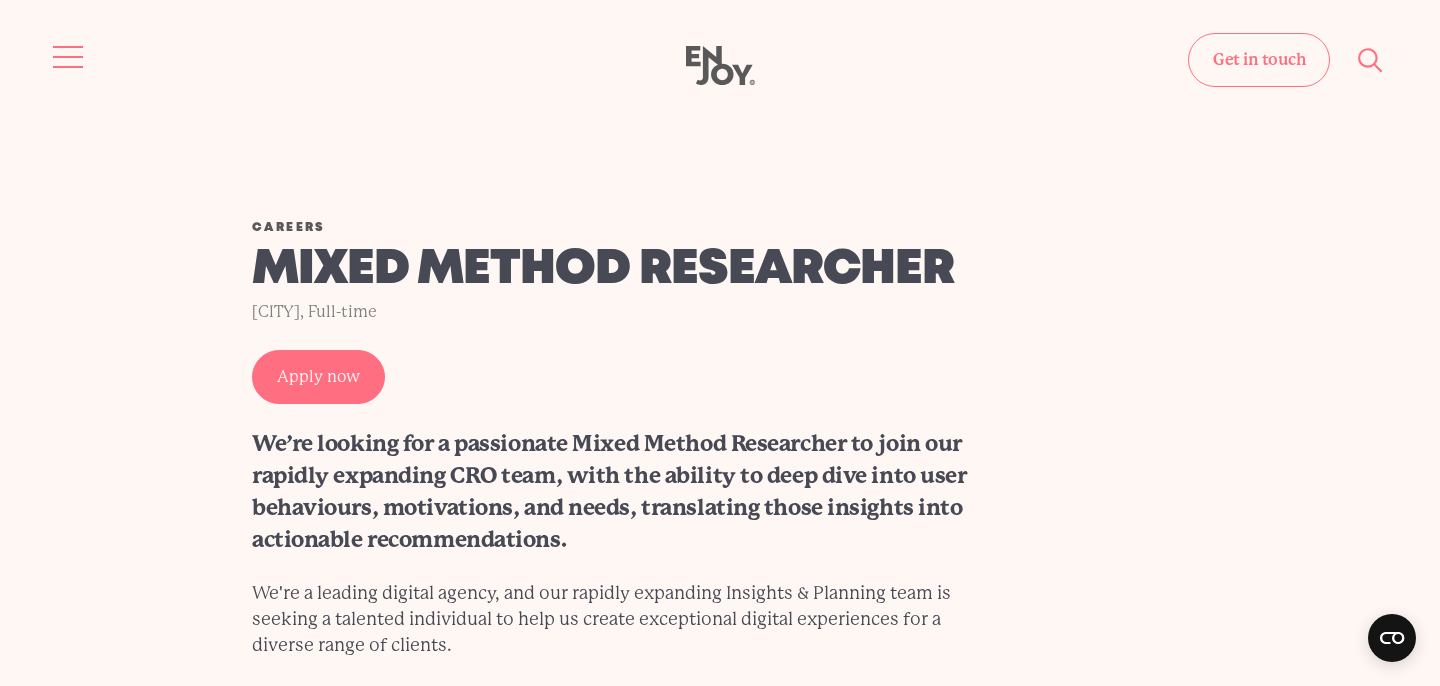 click at bounding box center [69, 57] 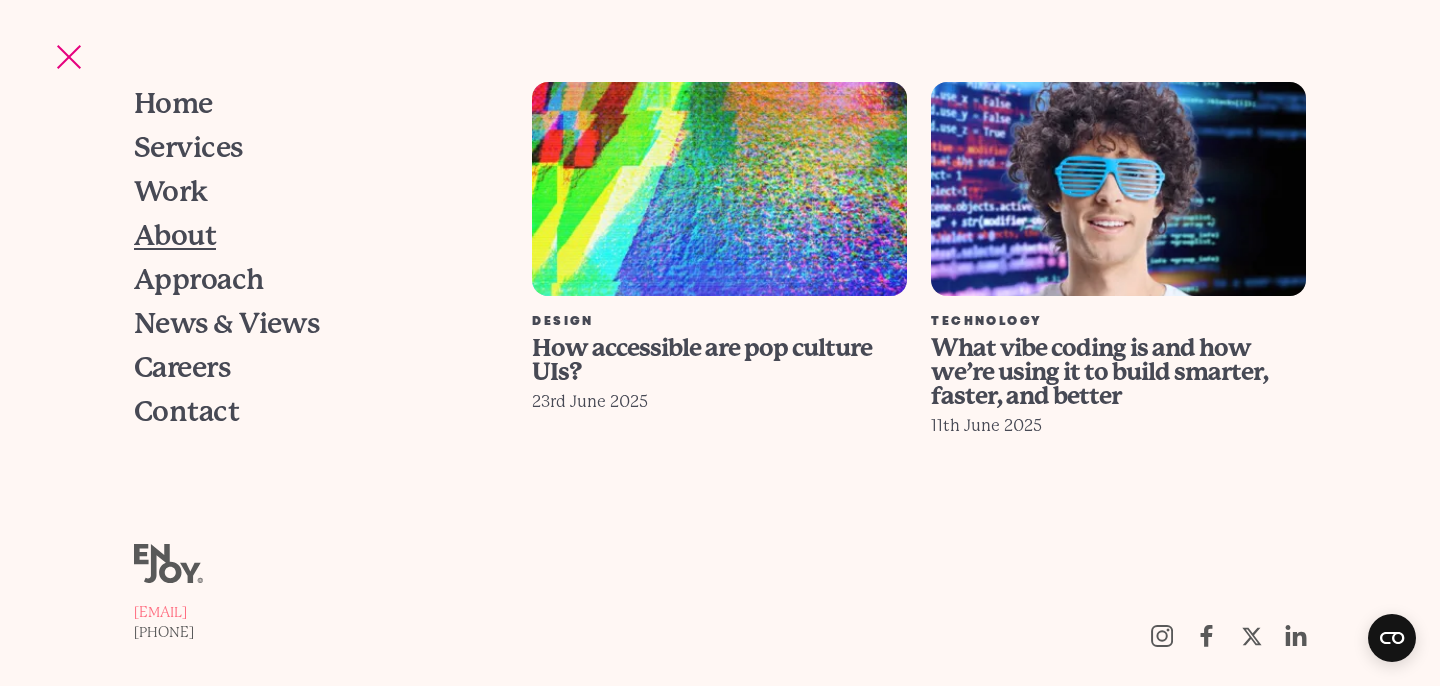 click on "About" at bounding box center (175, 236) 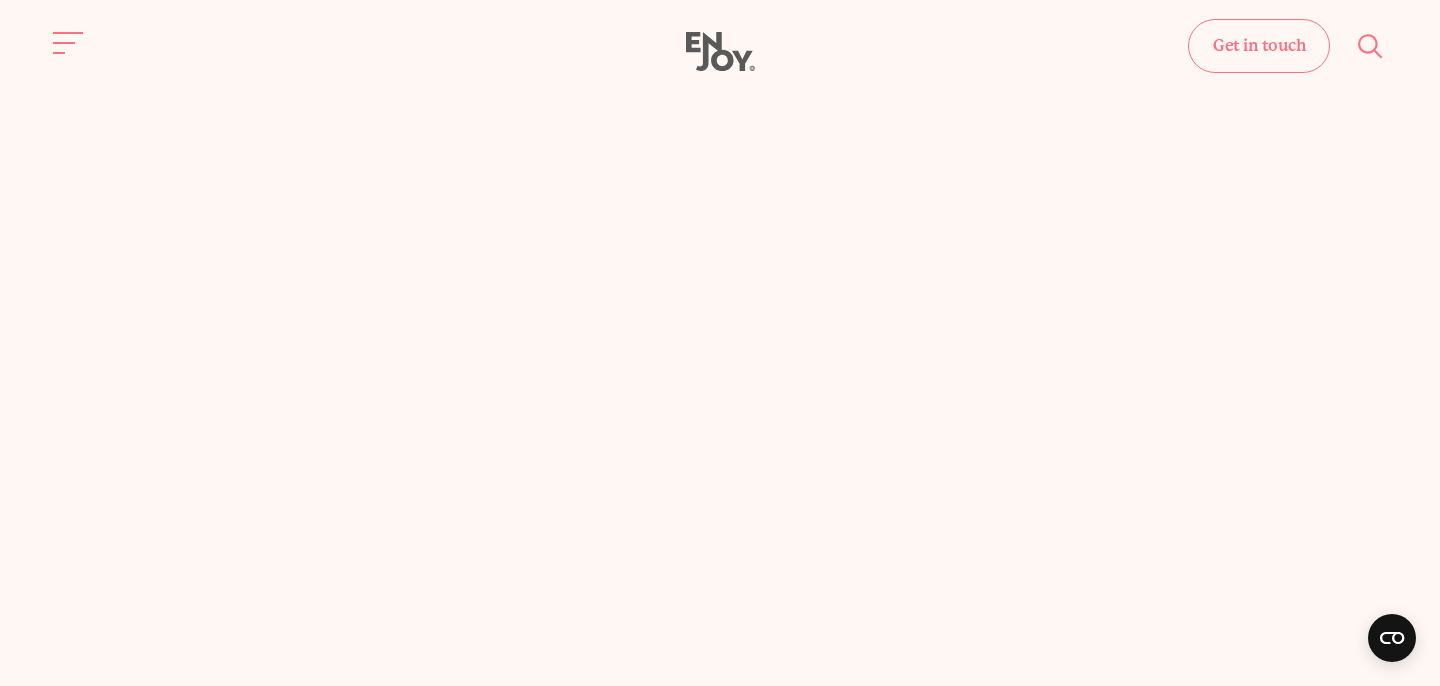 scroll, scrollTop: 4560, scrollLeft: 0, axis: vertical 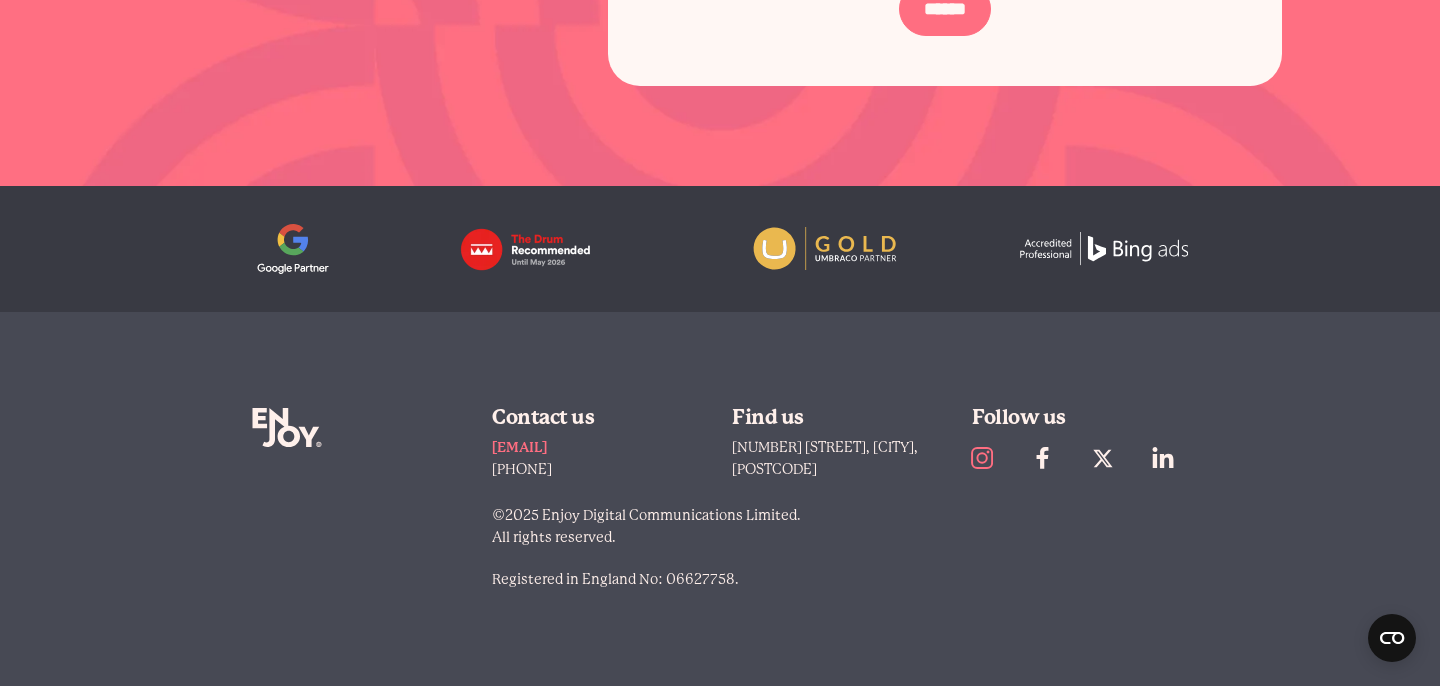 click at bounding box center [989, 458] 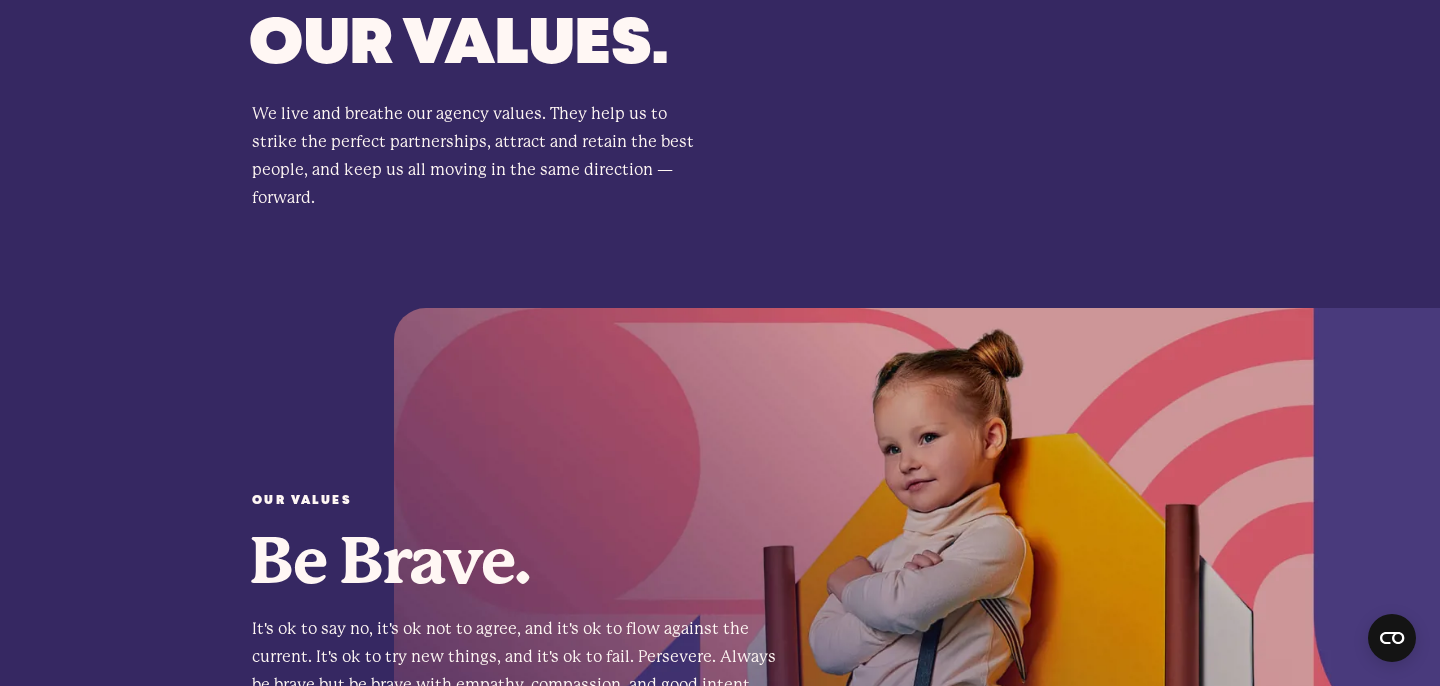 scroll, scrollTop: 0, scrollLeft: 0, axis: both 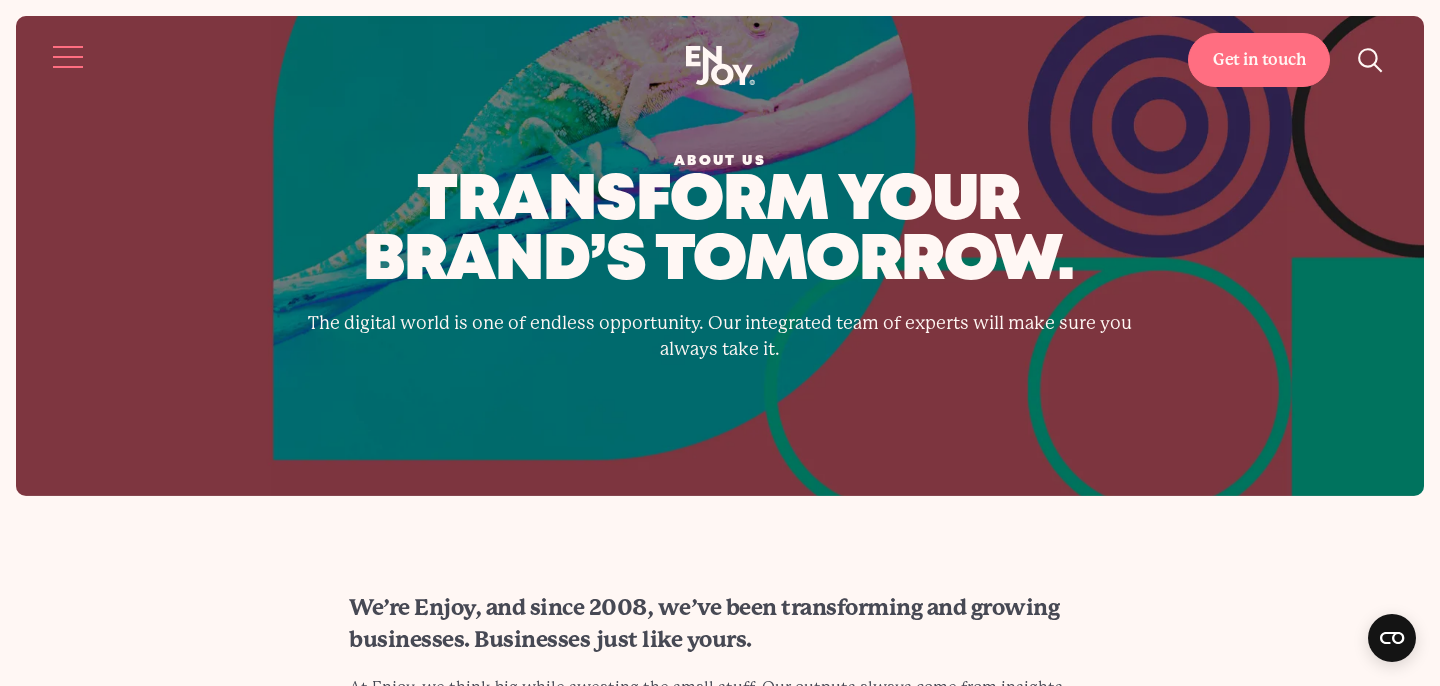 click at bounding box center (69, 57) 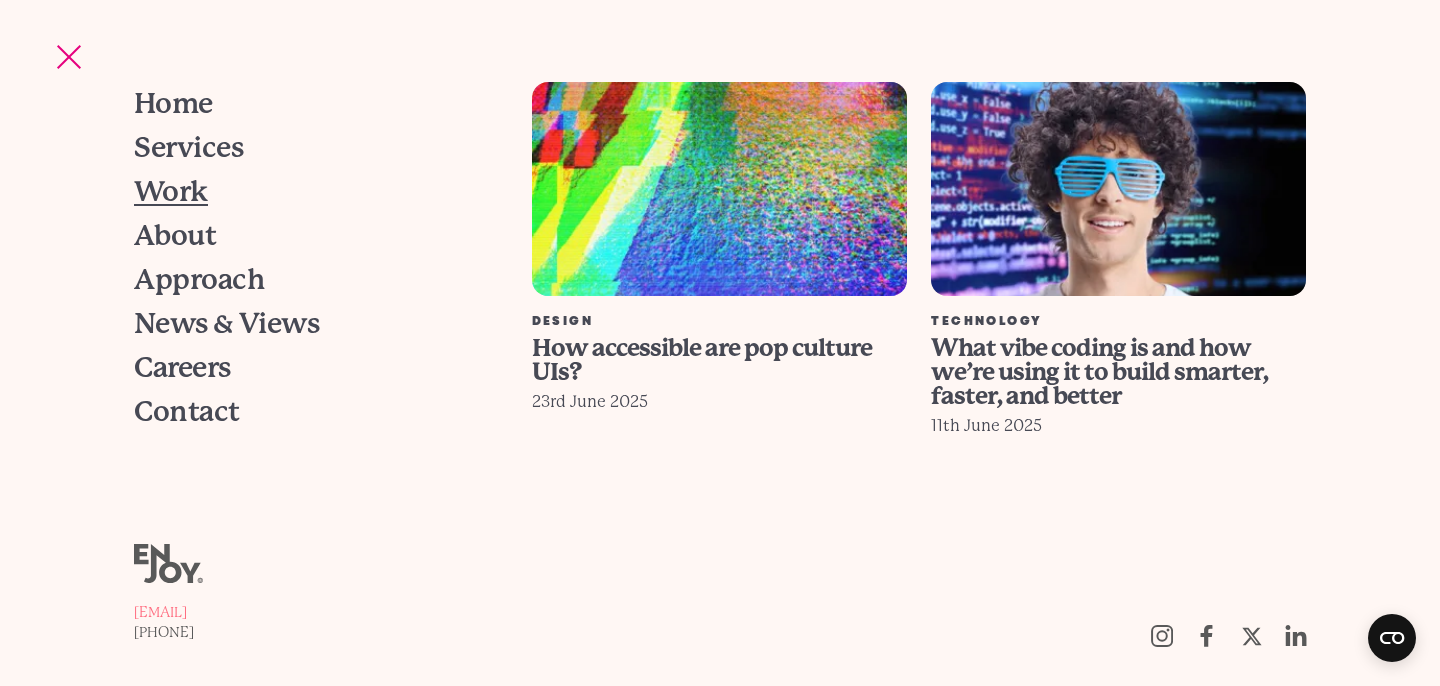 click on "Work" at bounding box center [171, 192] 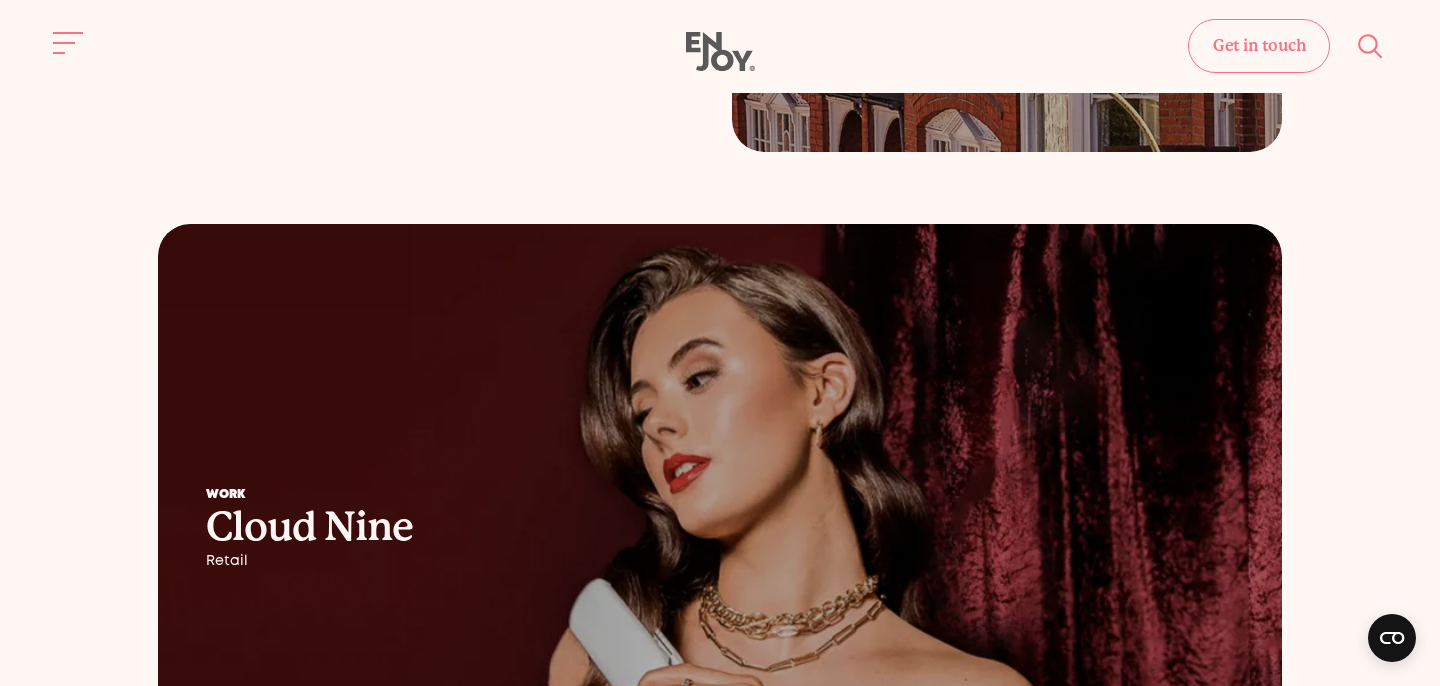 scroll, scrollTop: 0, scrollLeft: 0, axis: both 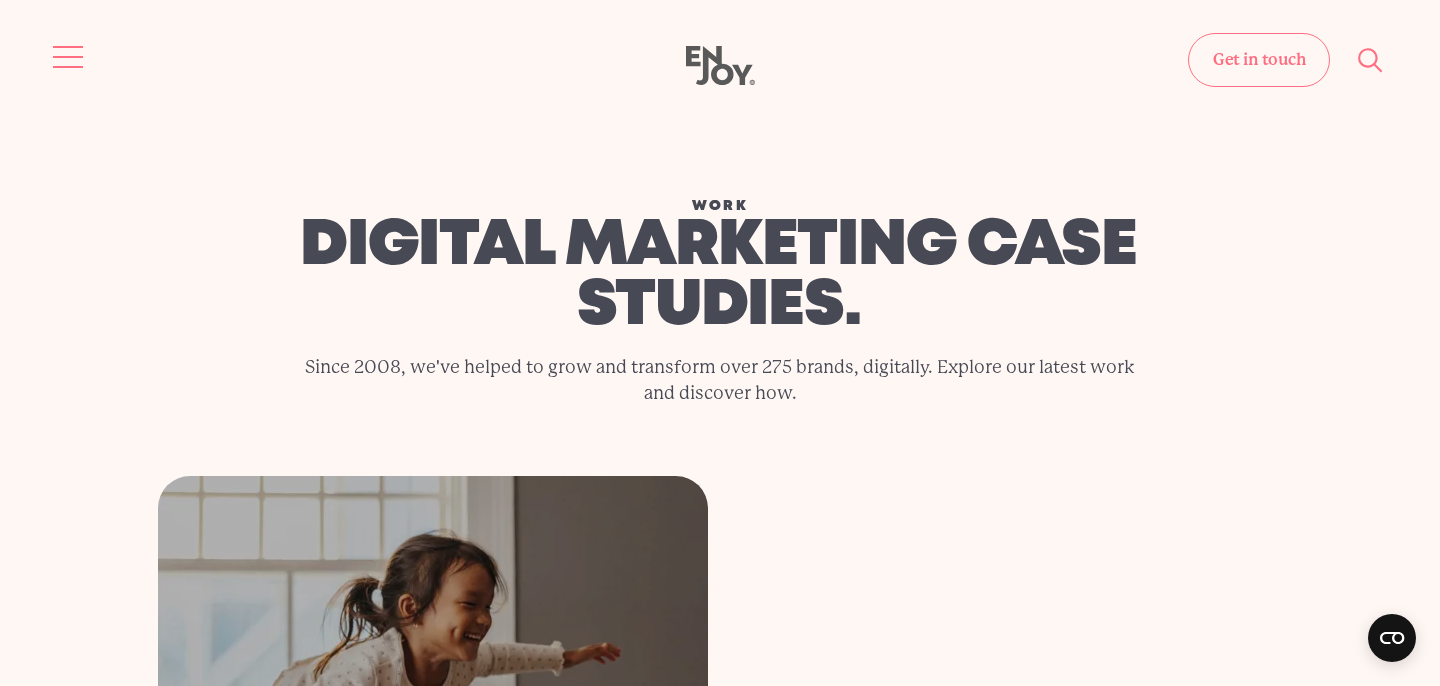 click at bounding box center (69, 57) 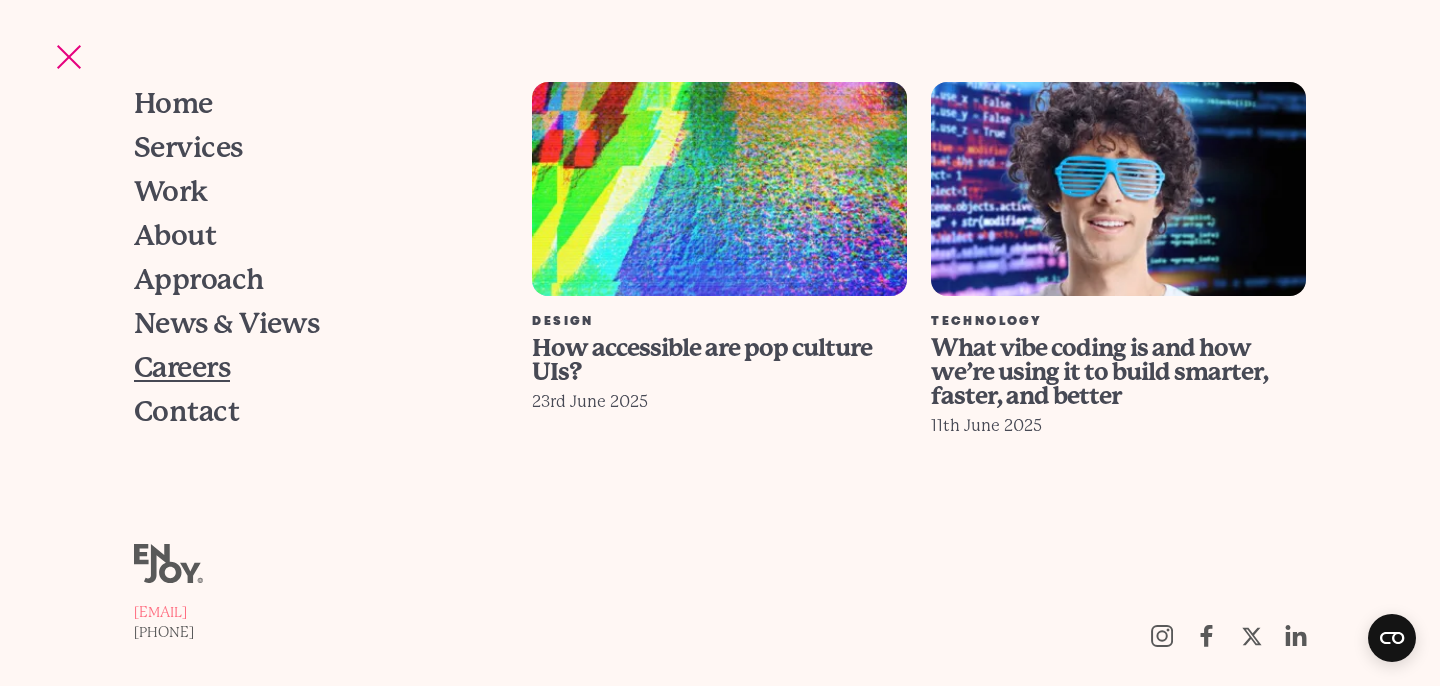 click on "Careers" at bounding box center [182, 368] 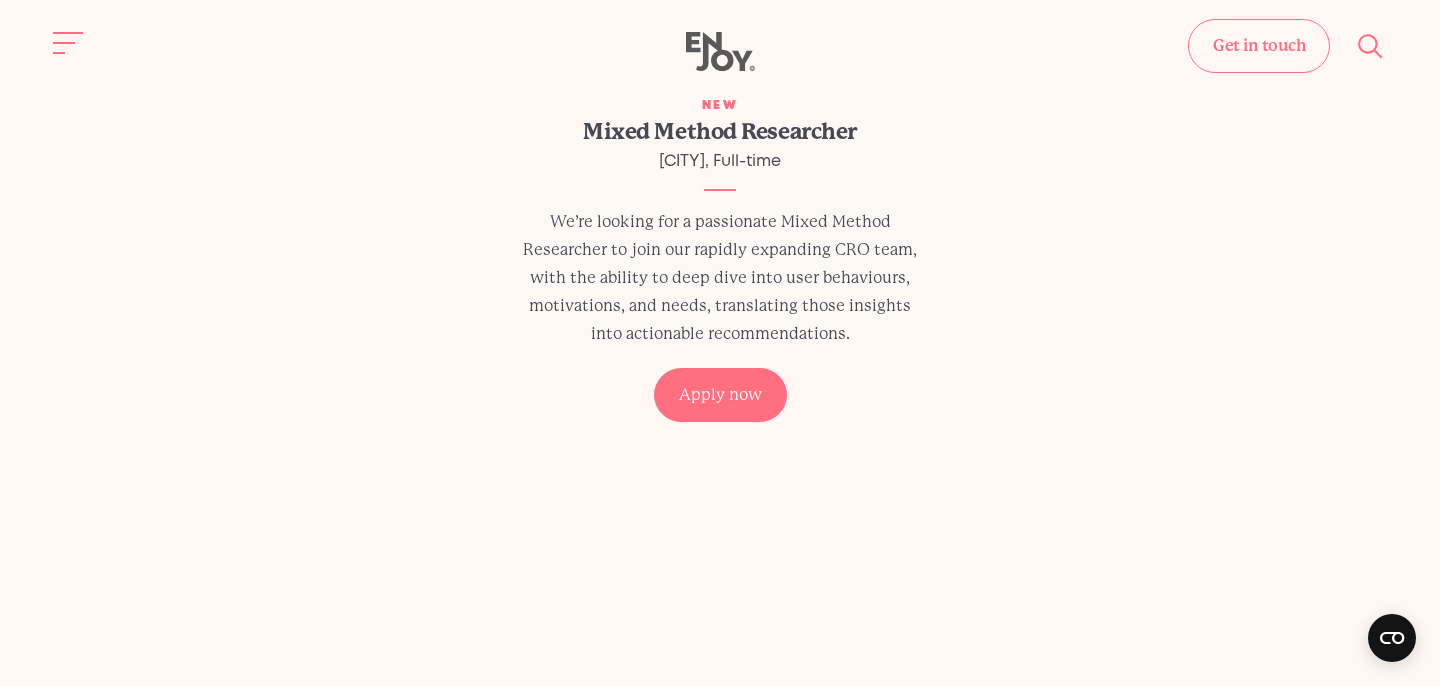 scroll, scrollTop: 919, scrollLeft: 0, axis: vertical 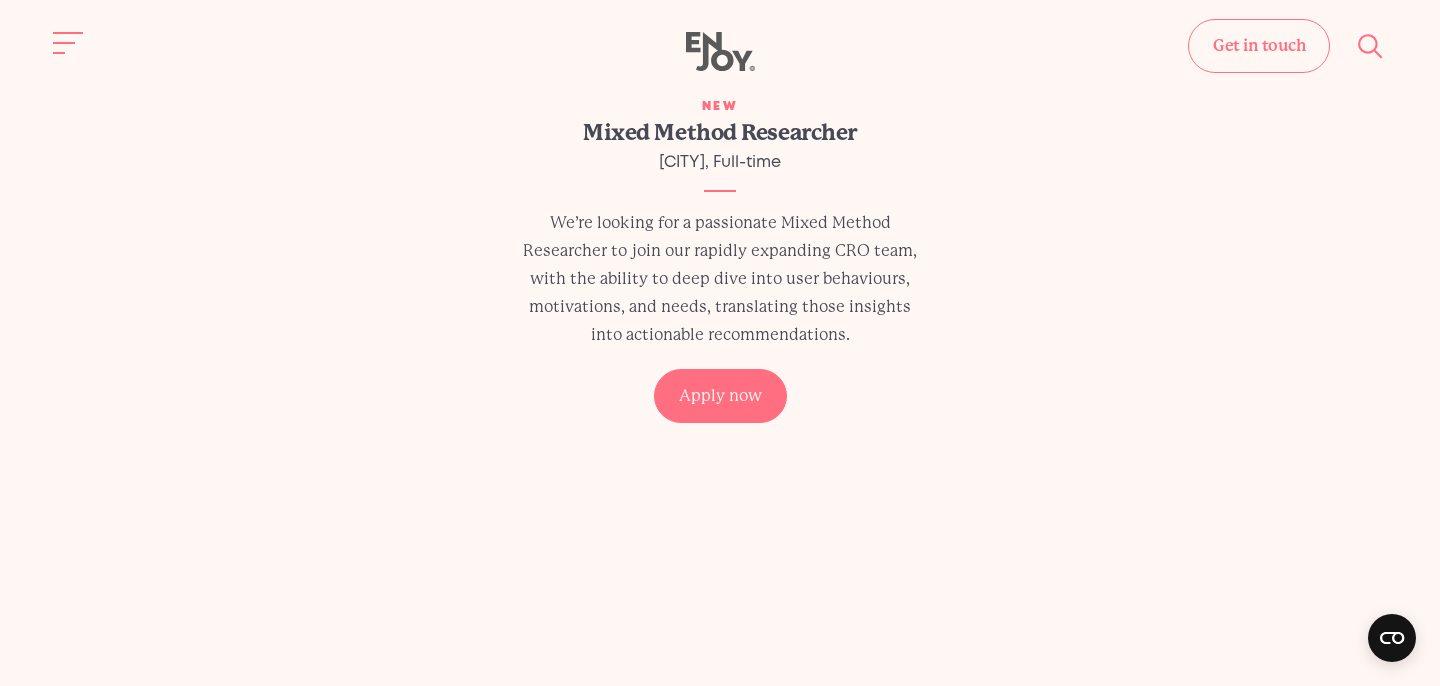 click on "We’re looking for a passionate Mixed Method Researcher to join our rapidly expanding CRO team, with the ability to deep dive into user behaviours, motivations, and needs, translating those insights into actionable recommendations." at bounding box center (720, 279) 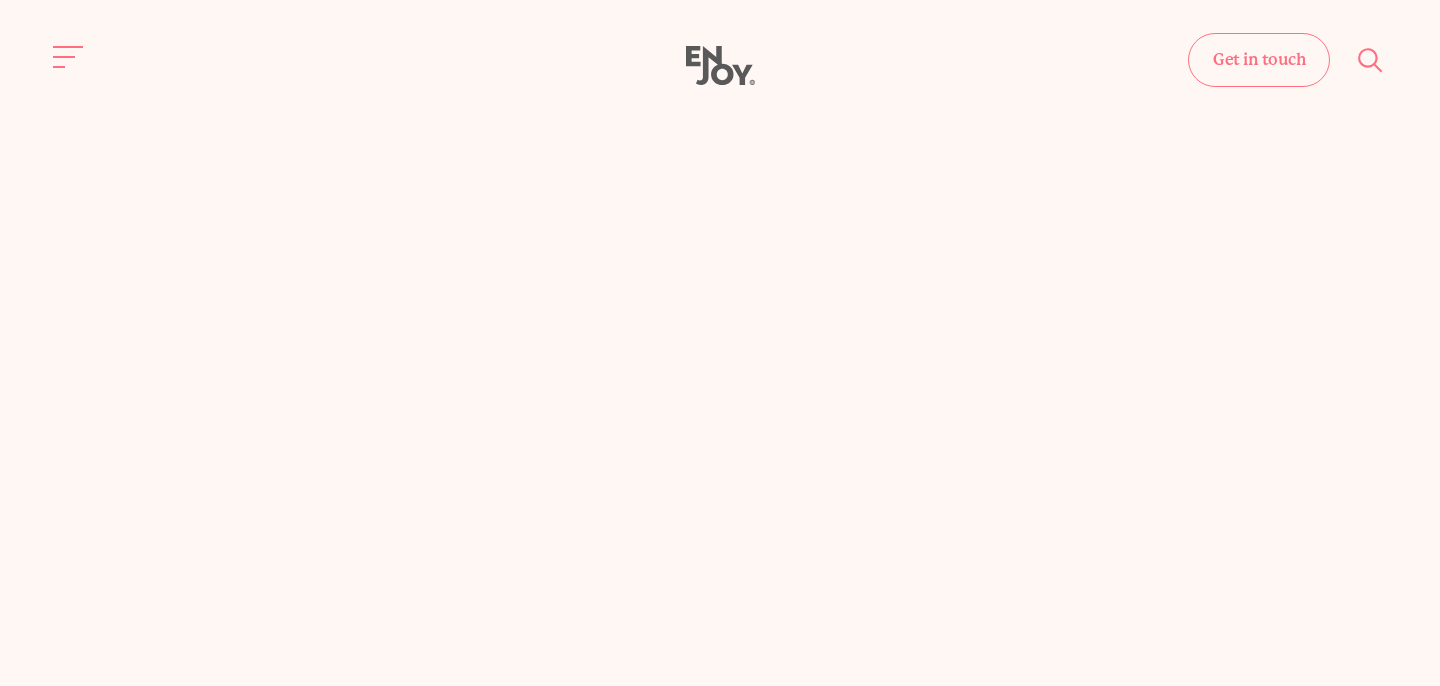 scroll, scrollTop: 0, scrollLeft: 0, axis: both 